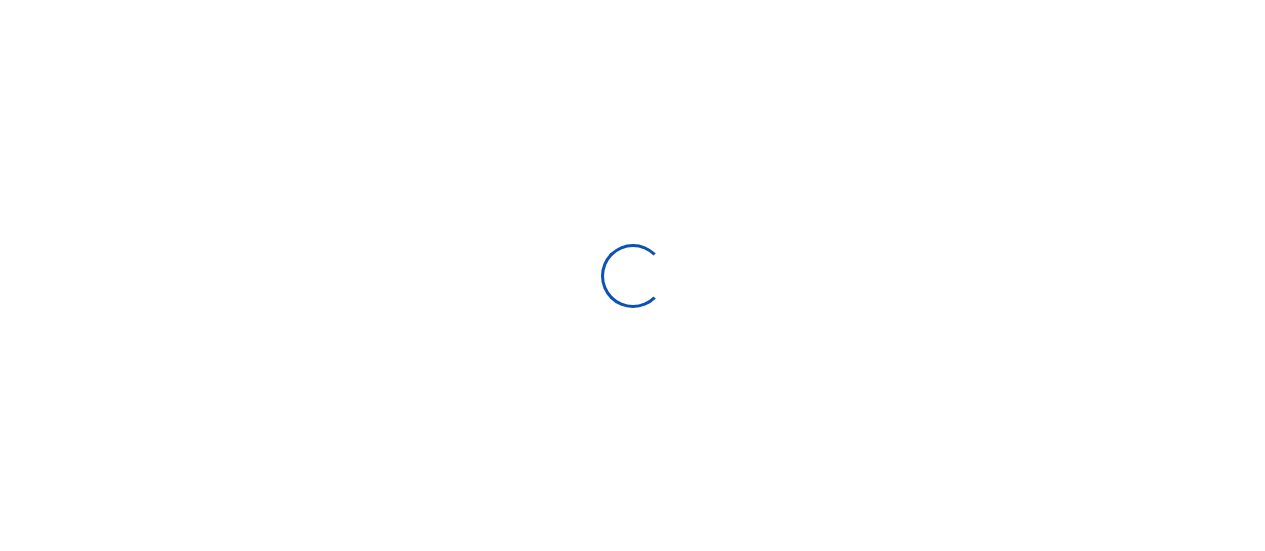 scroll, scrollTop: 0, scrollLeft: 0, axis: both 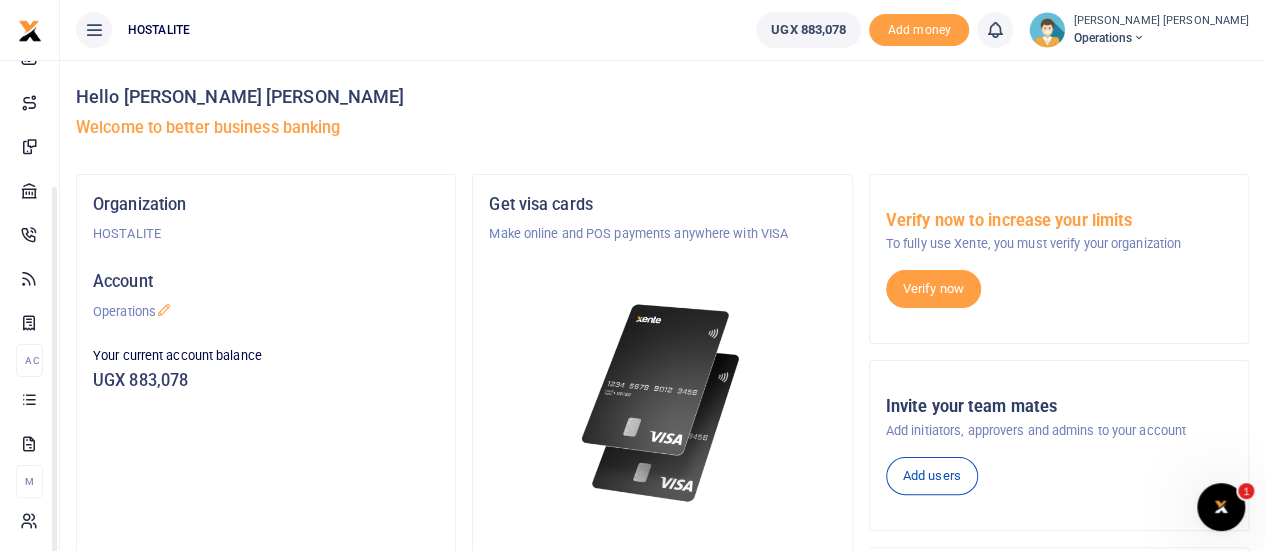 drag, startPoint x: 254, startPoint y: 461, endPoint x: 250, endPoint y: 587, distance: 126.06348 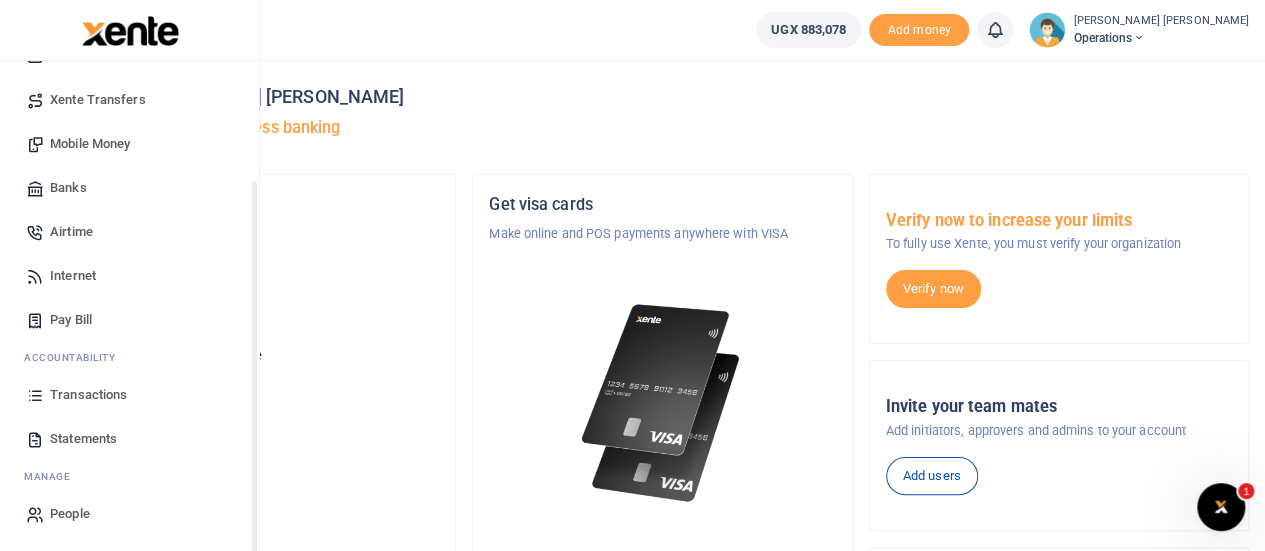 scroll, scrollTop: 162, scrollLeft: 0, axis: vertical 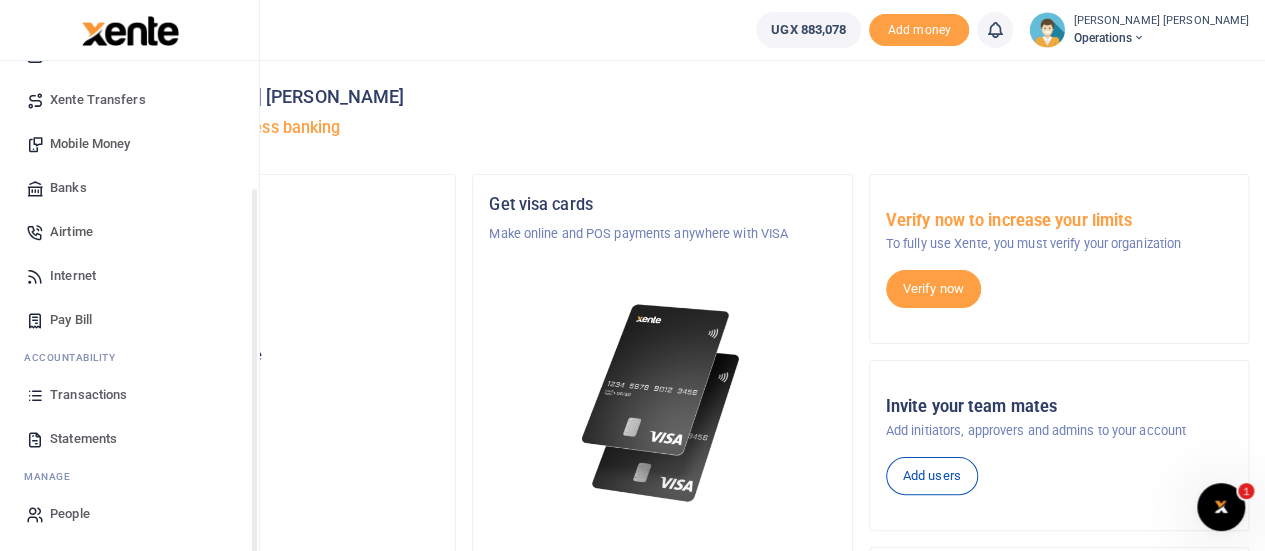 click on "Transactions" at bounding box center (129, 395) 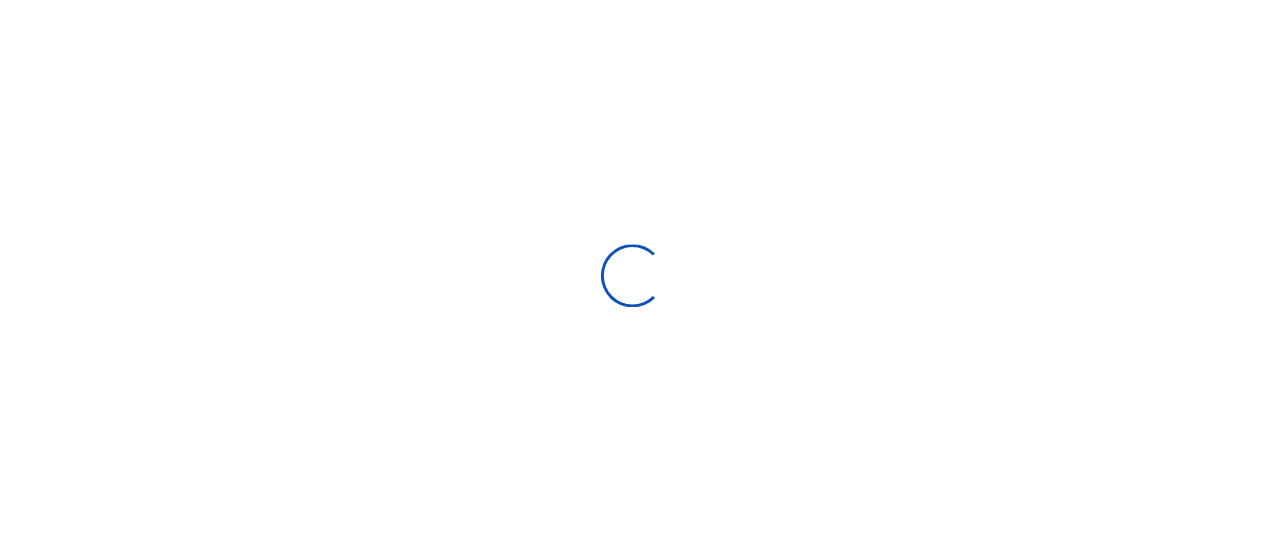 scroll, scrollTop: 0, scrollLeft: 0, axis: both 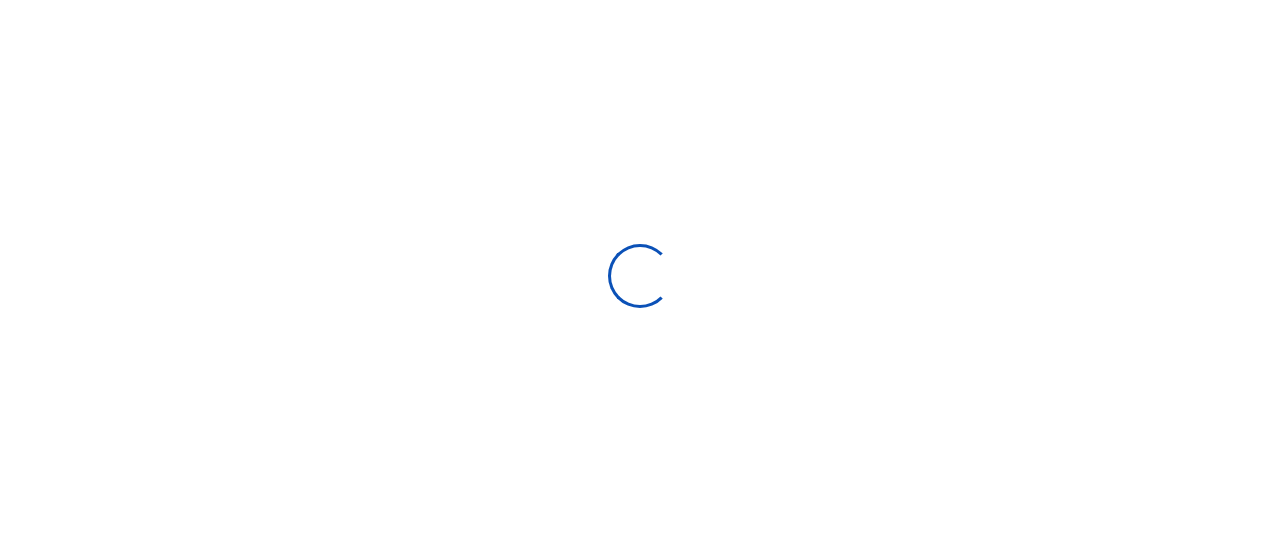 select 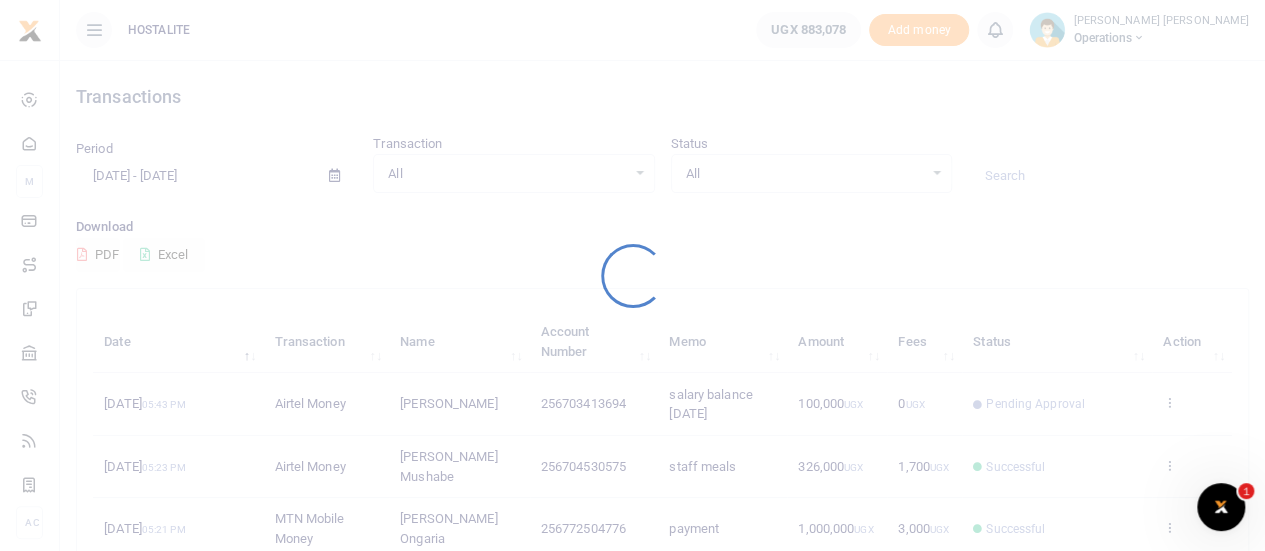scroll, scrollTop: 0, scrollLeft: 0, axis: both 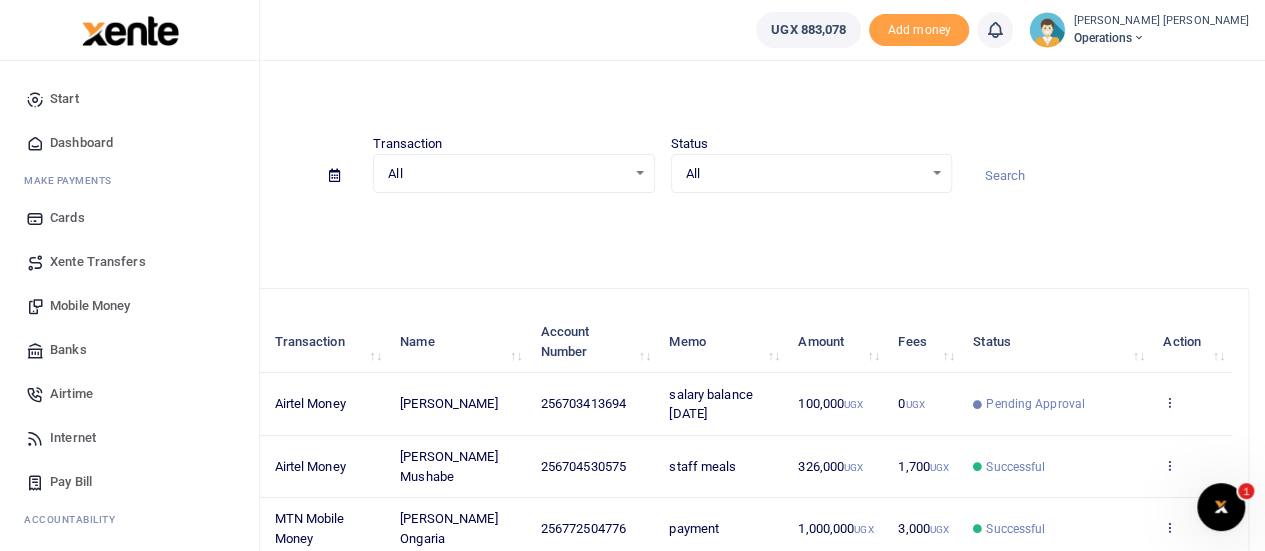 click on "Mobile Money" at bounding box center (90, 306) 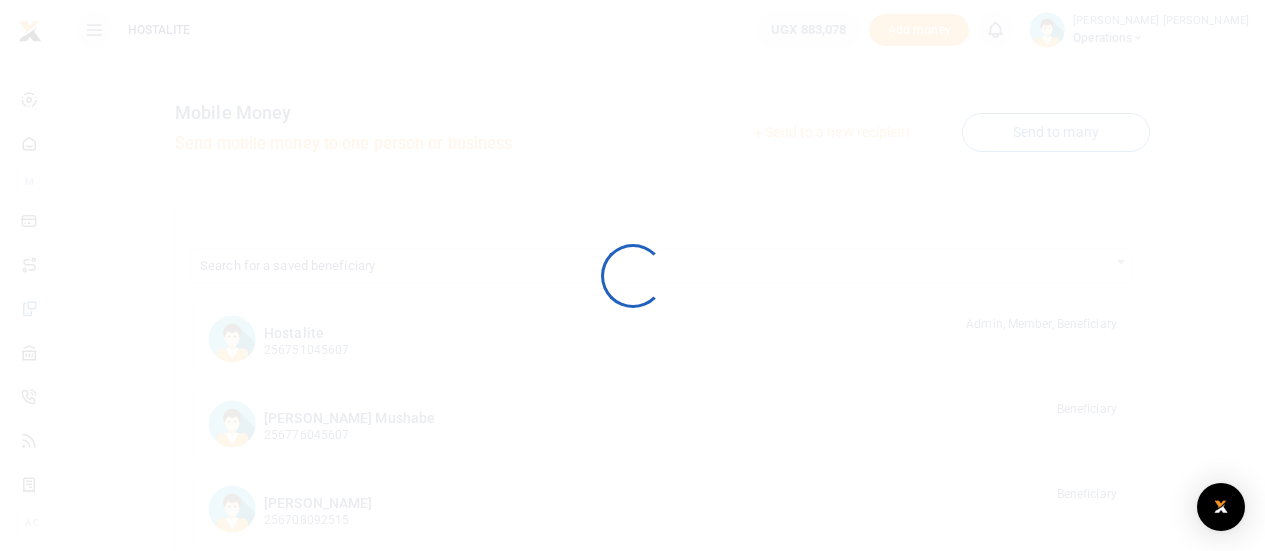 scroll, scrollTop: 0, scrollLeft: 0, axis: both 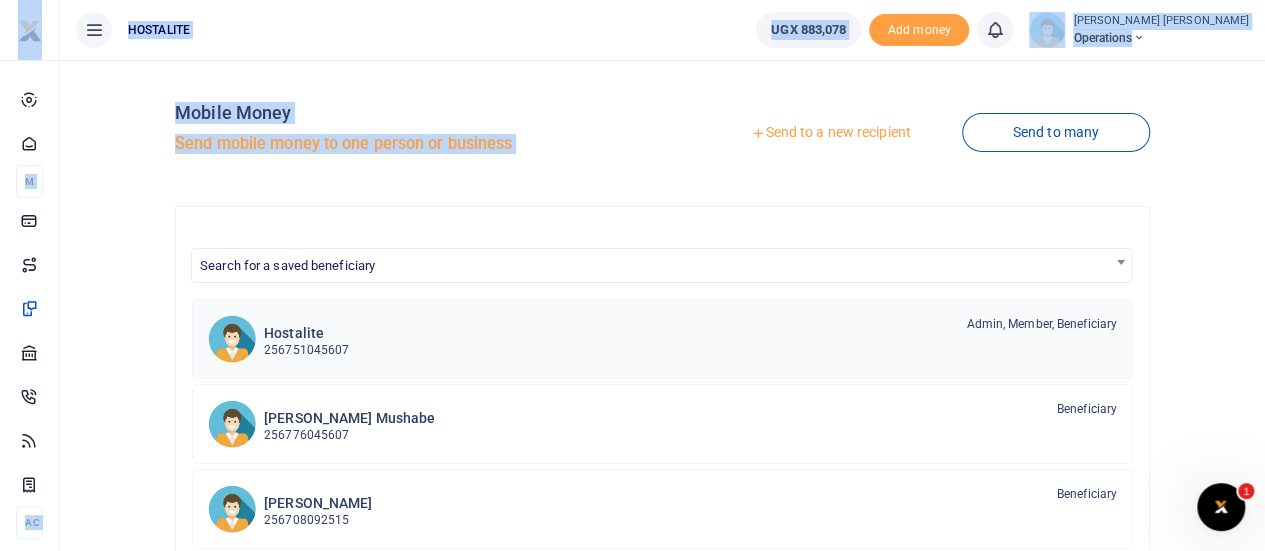 click on "Hostalite
256751045607
Admin, Member, Beneficiary" at bounding box center [662, 339] 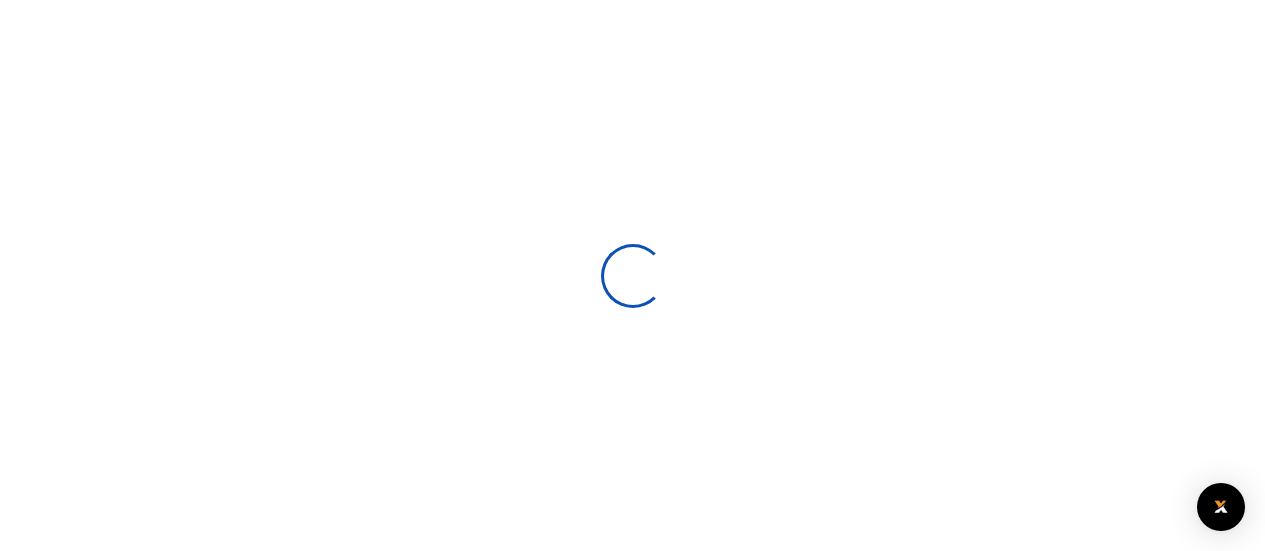 scroll, scrollTop: 0, scrollLeft: 0, axis: both 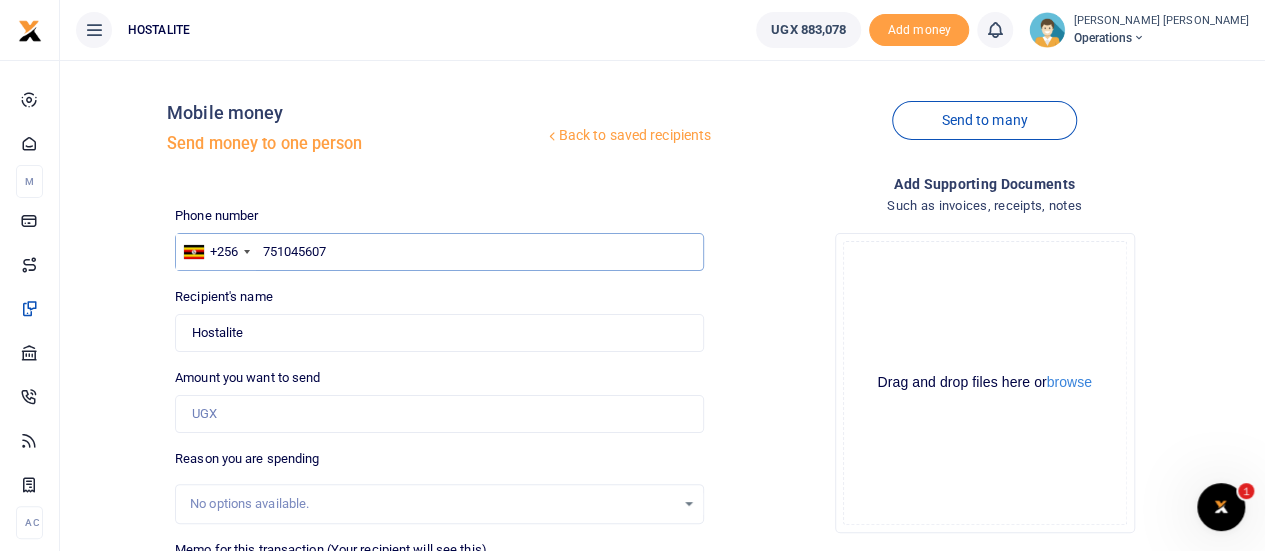 click on "751045607" at bounding box center (439, 252) 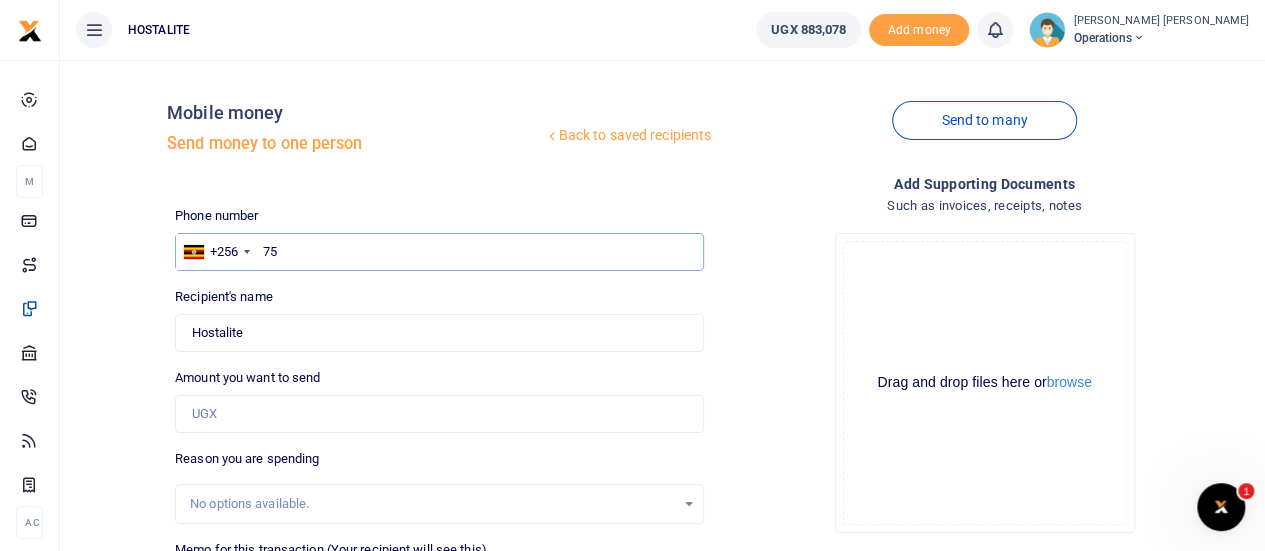 type on "7" 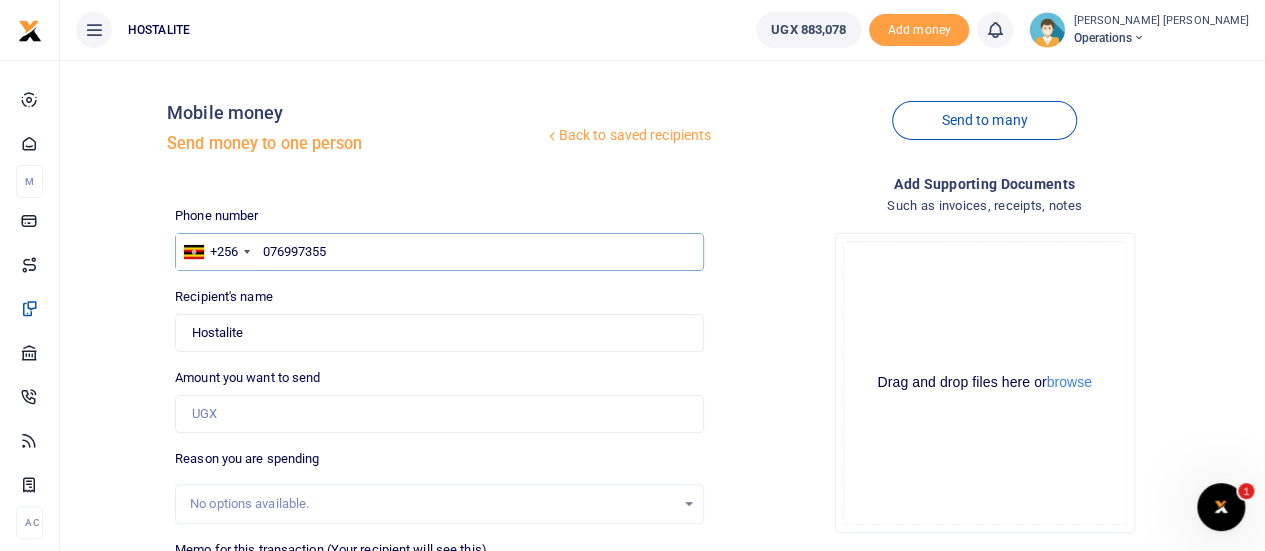 type on "0769973555" 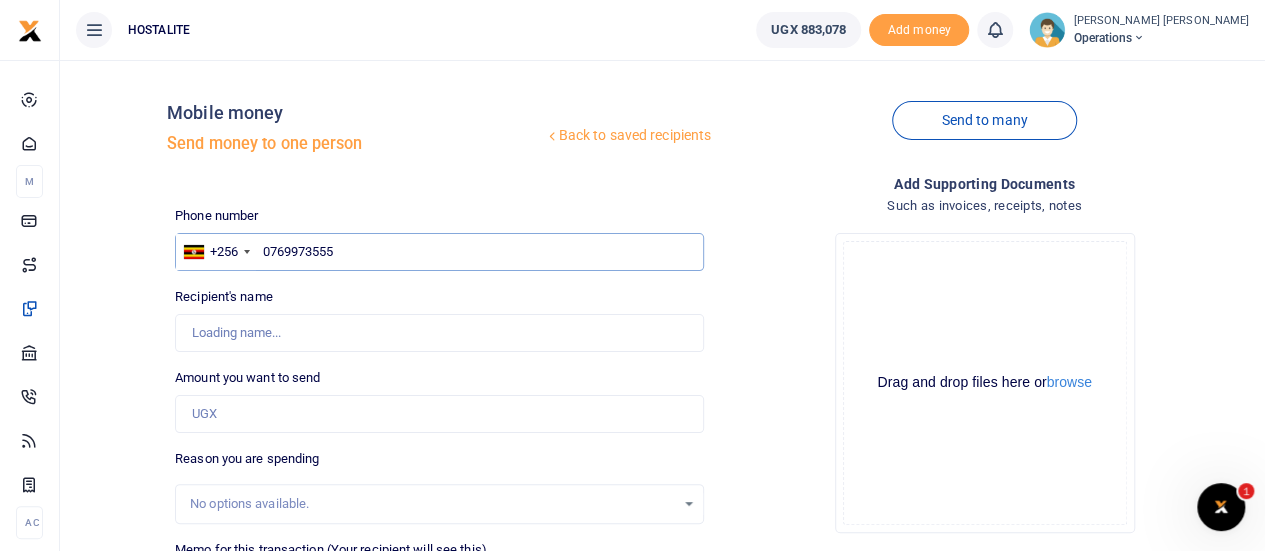 type on "[PERSON_NAME]" 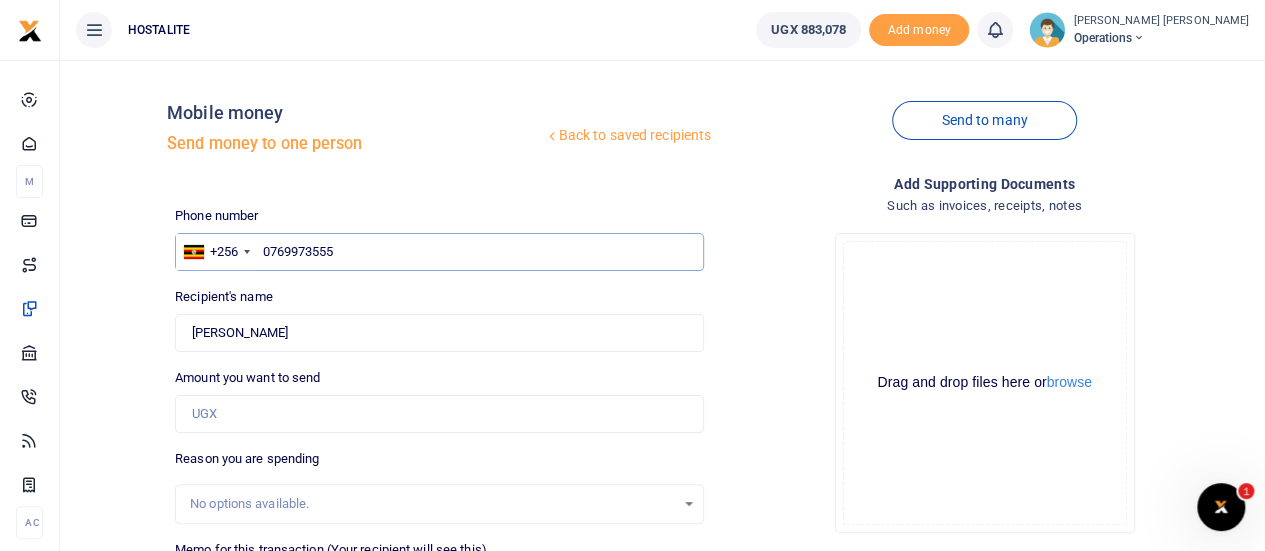 type on "0769973555" 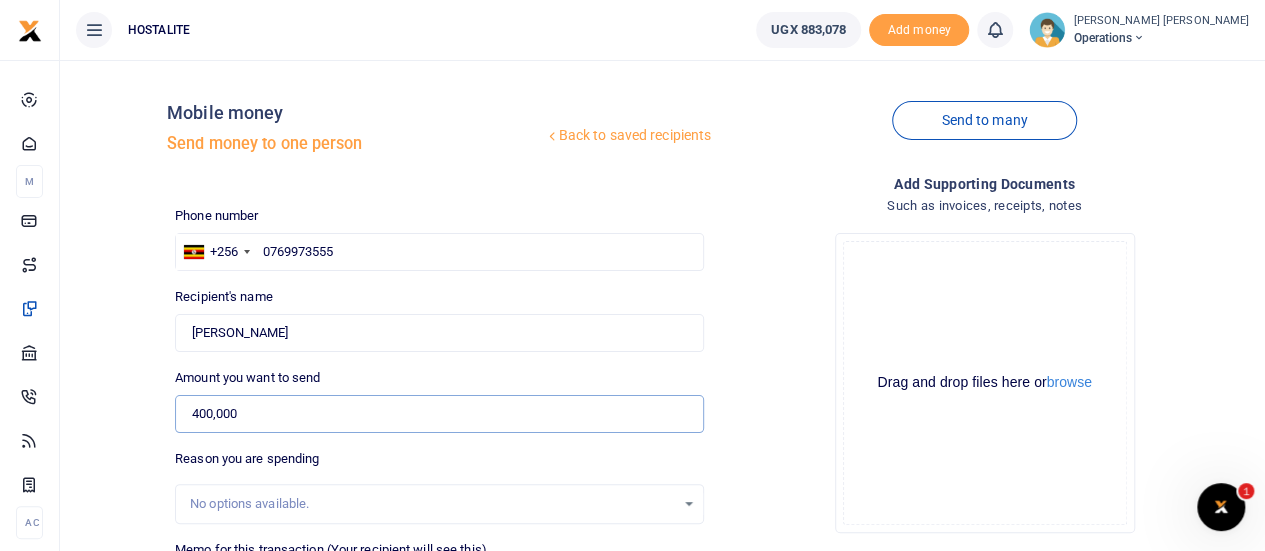 type on "400,000" 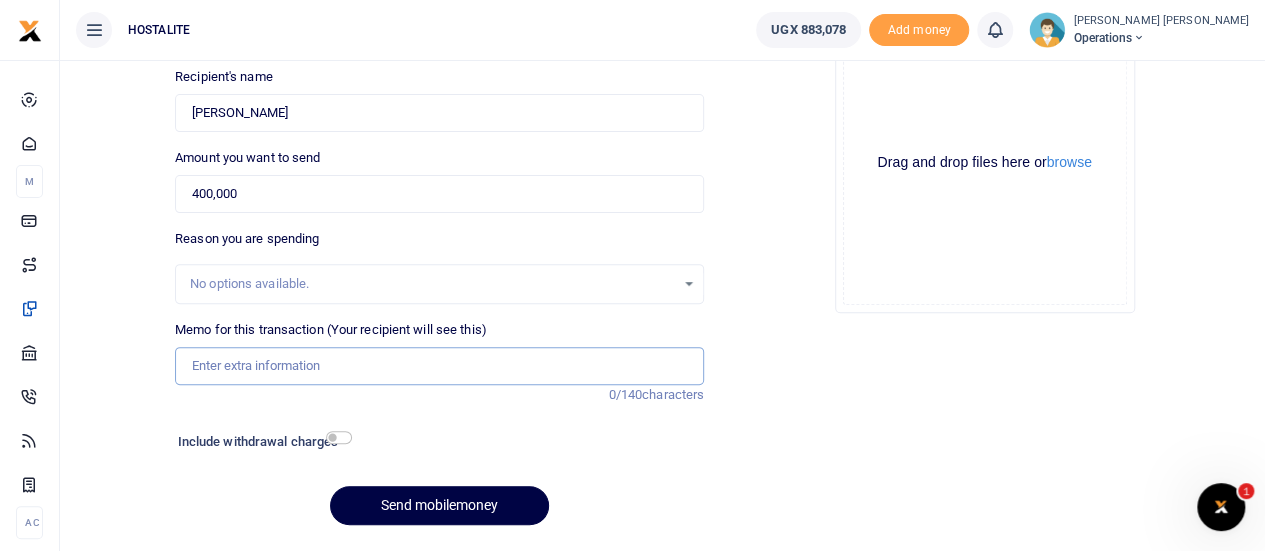 scroll, scrollTop: 276, scrollLeft: 0, axis: vertical 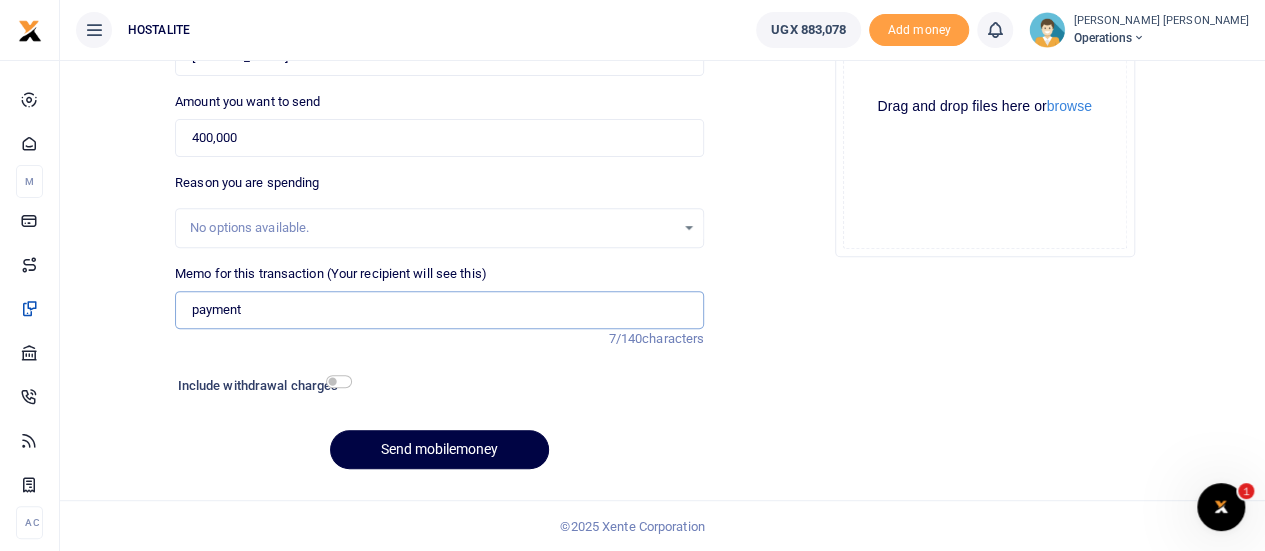 type on "payment" 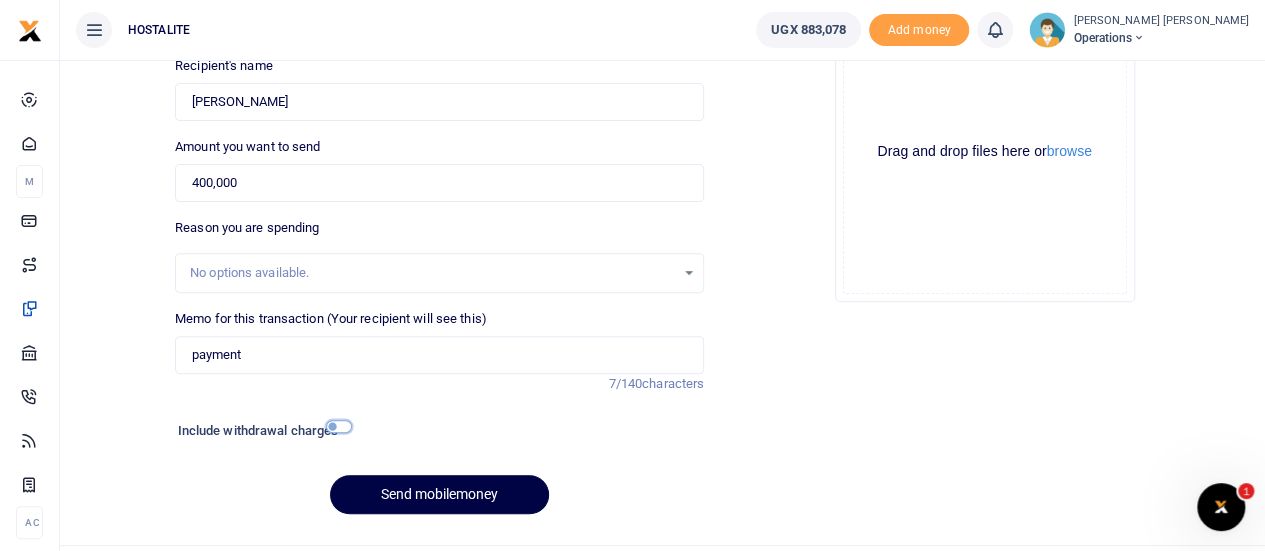 scroll, scrollTop: 276, scrollLeft: 0, axis: vertical 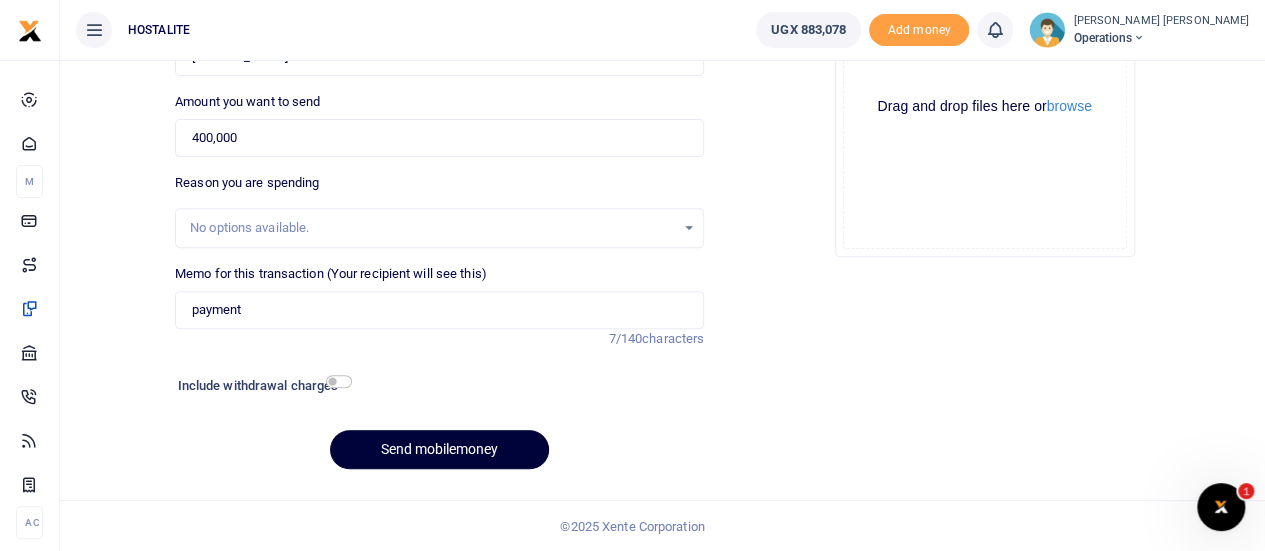 click on "Send mobilemoney" at bounding box center (439, 449) 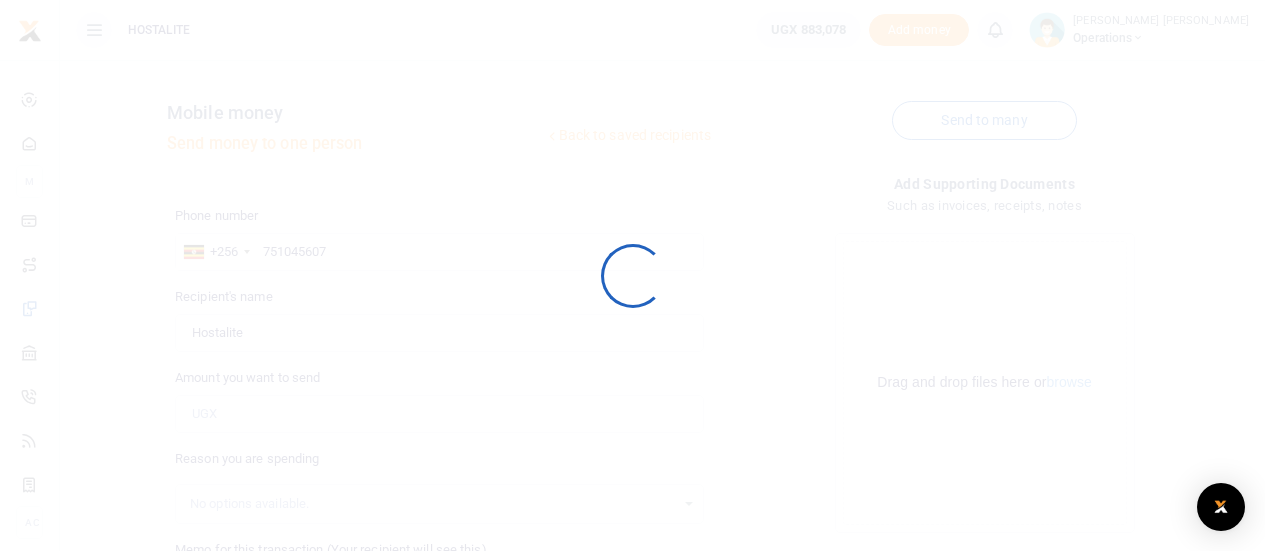 scroll, scrollTop: 276, scrollLeft: 0, axis: vertical 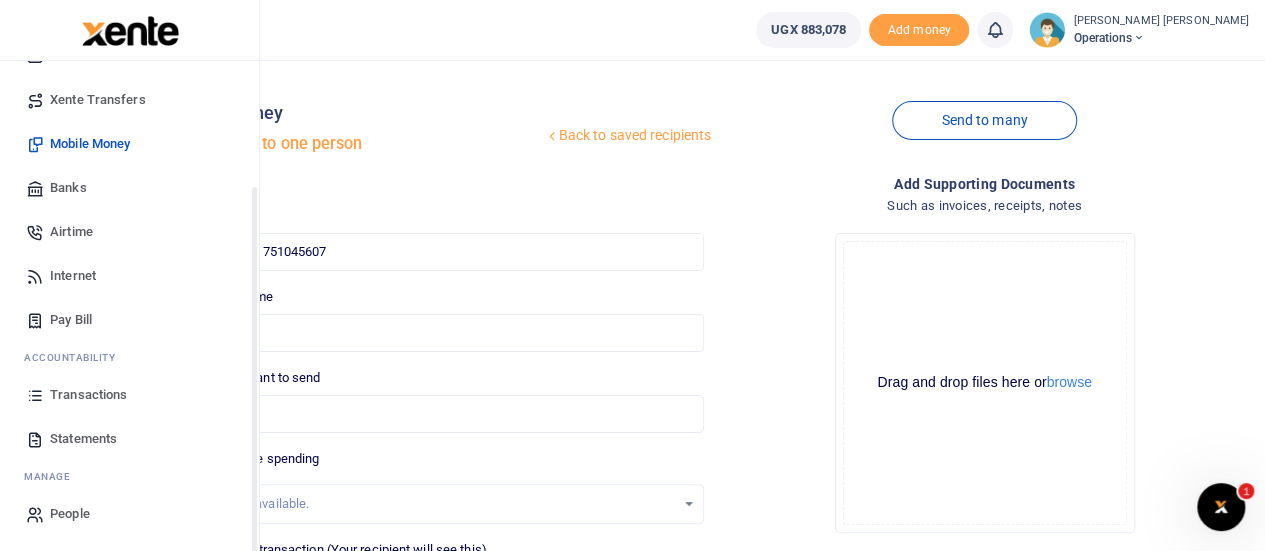 click on "Start
Dashboard
M ake Payments
Cards
Xente Transfers
Mobile Money
Banks
Airtime
Internet
Pay Bill" at bounding box center [129, 225] 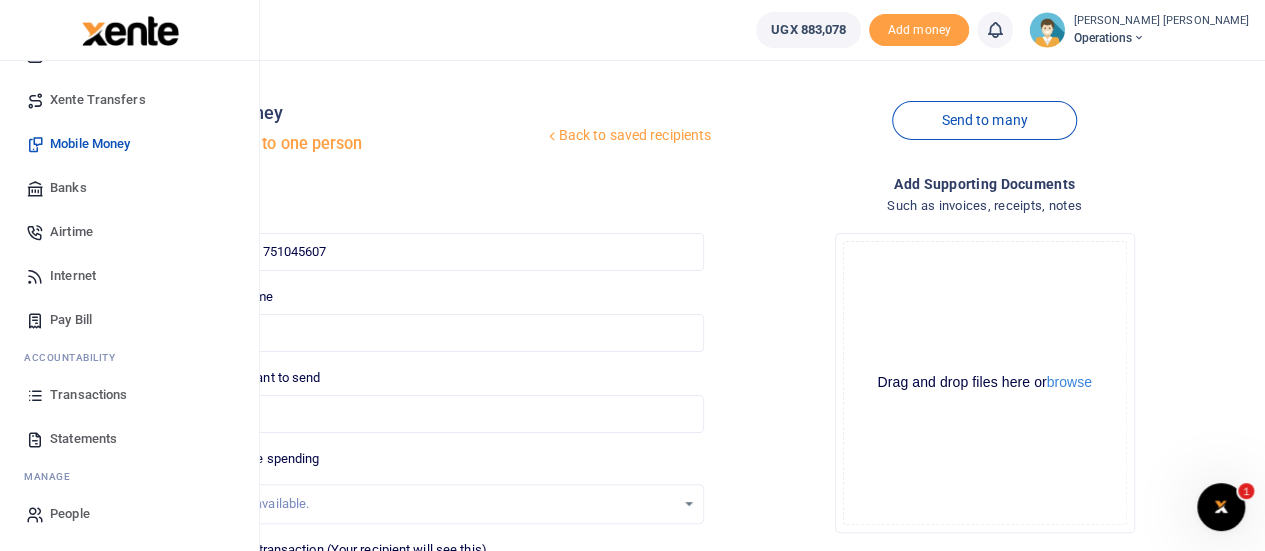 click on "Transactions" at bounding box center (88, 395) 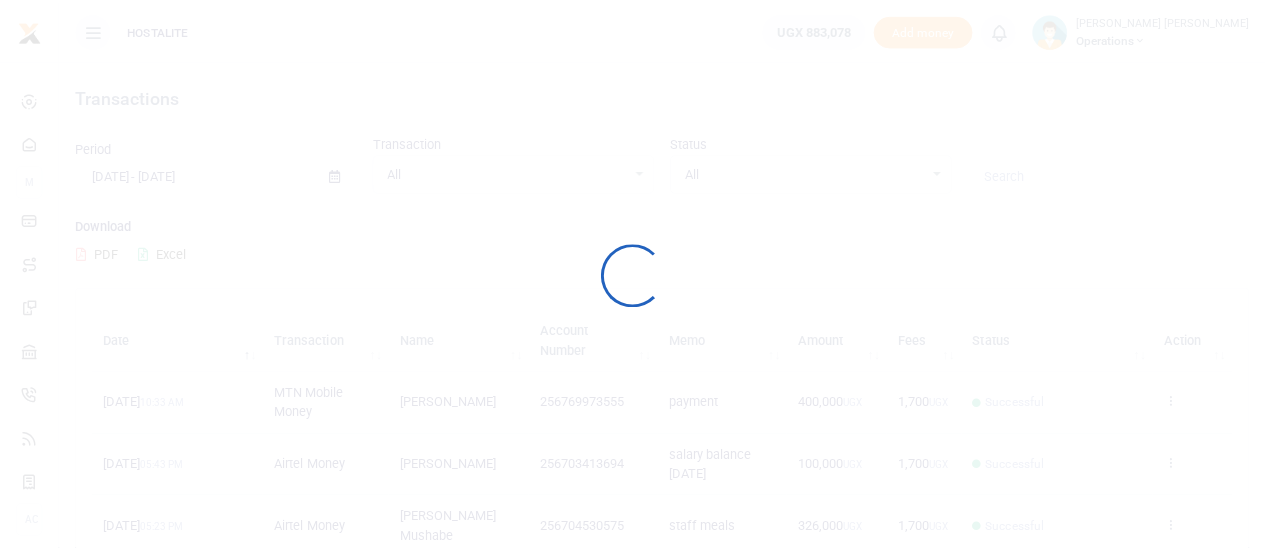 scroll, scrollTop: 0, scrollLeft: 0, axis: both 